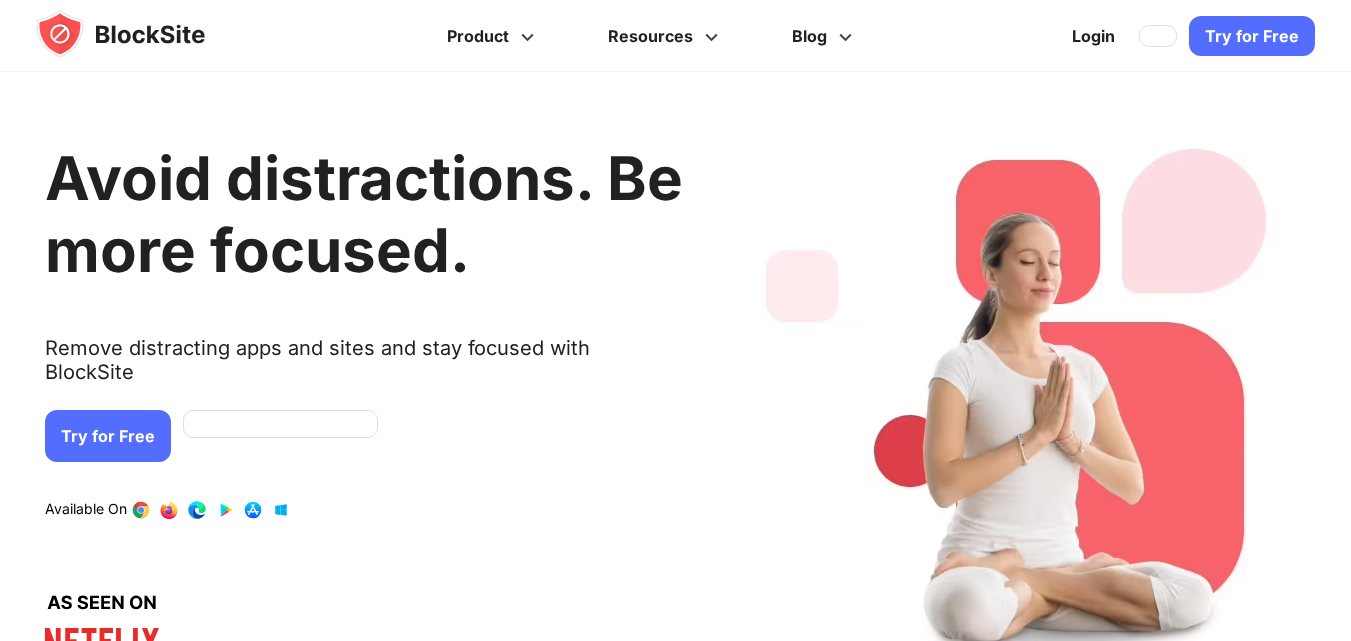 scroll, scrollTop: 0, scrollLeft: 0, axis: both 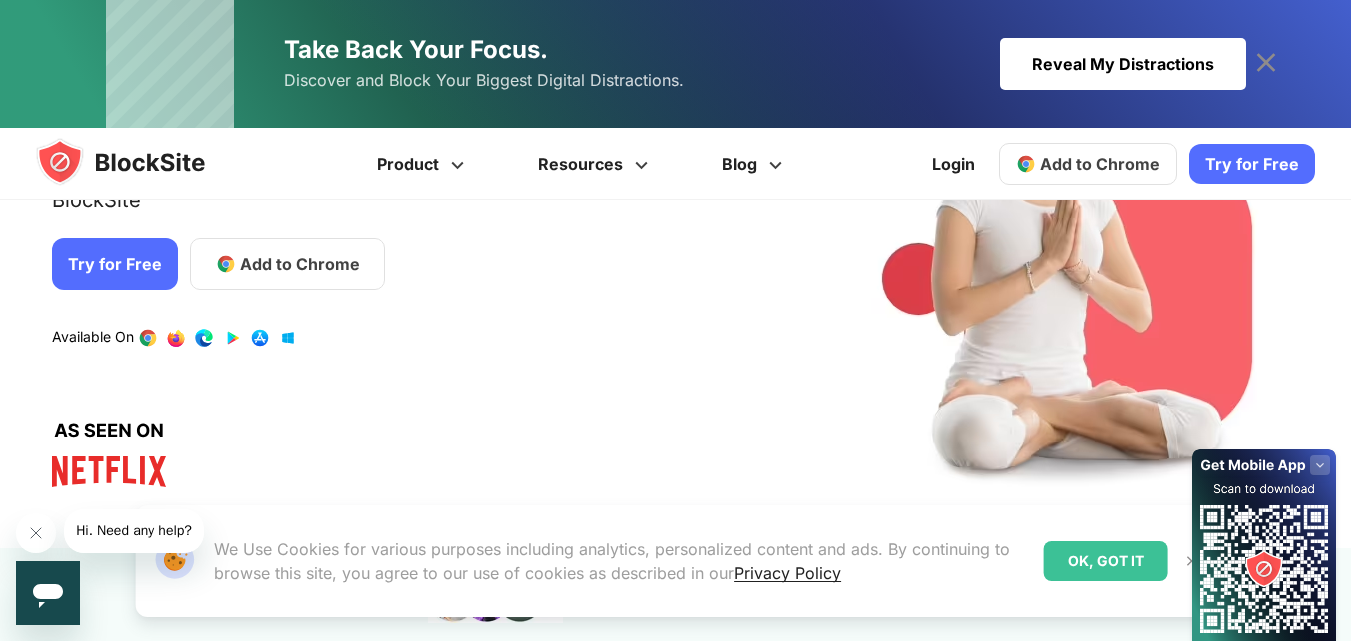 click on "Add to Chrome" at bounding box center [300, 264] 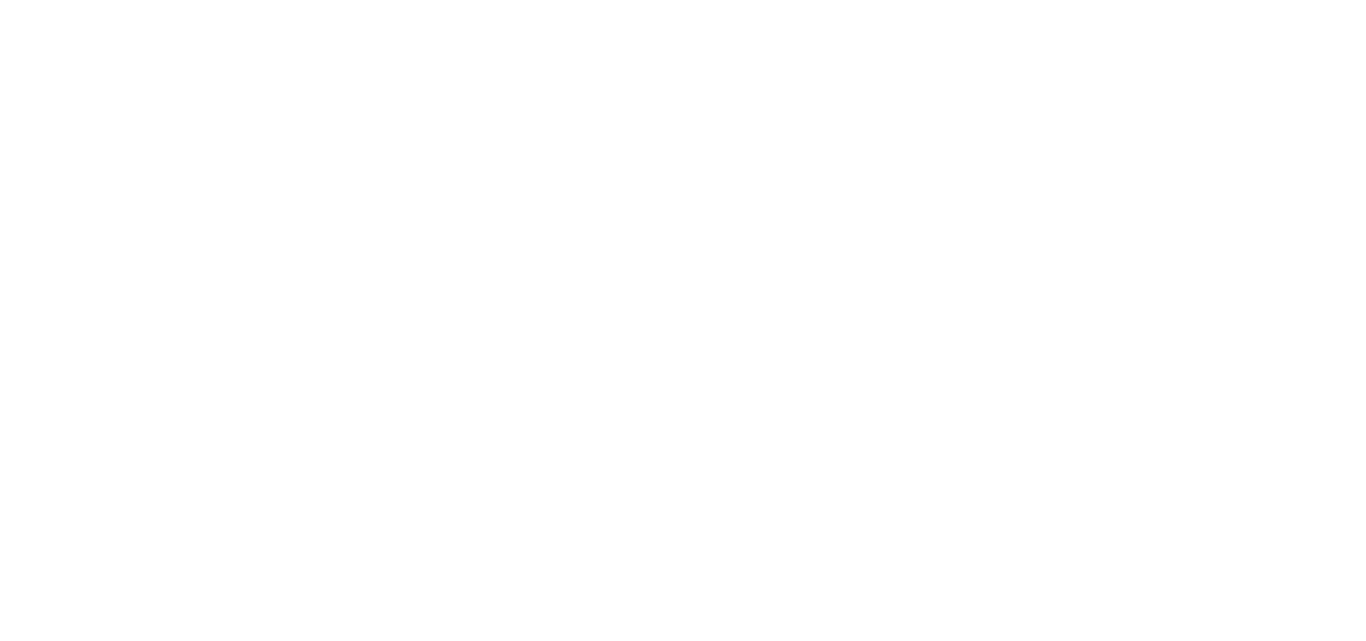 scroll, scrollTop: 0, scrollLeft: 0, axis: both 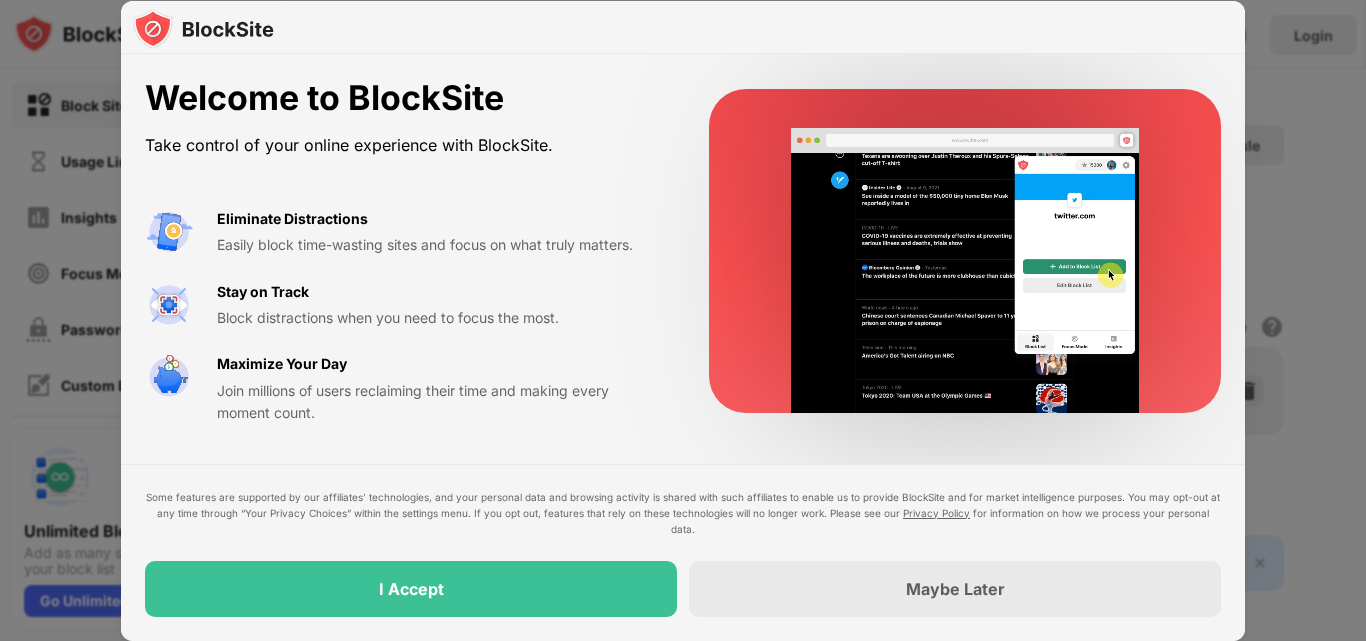 click on "Some features are supported by our affiliates’ technologies, and your personal data and browsing activity is shared with such affiliates to enable us to provide BlockSite and for market intelligence purposes. You may opt-out at any time through “Your Privacy Choices” within the settings menu. If you opt out, features that rely on these technologies will no longer work. Please see our   Privacy Policy   for information on how we process your personal data. I Accept Maybe Later" at bounding box center (683, 553) 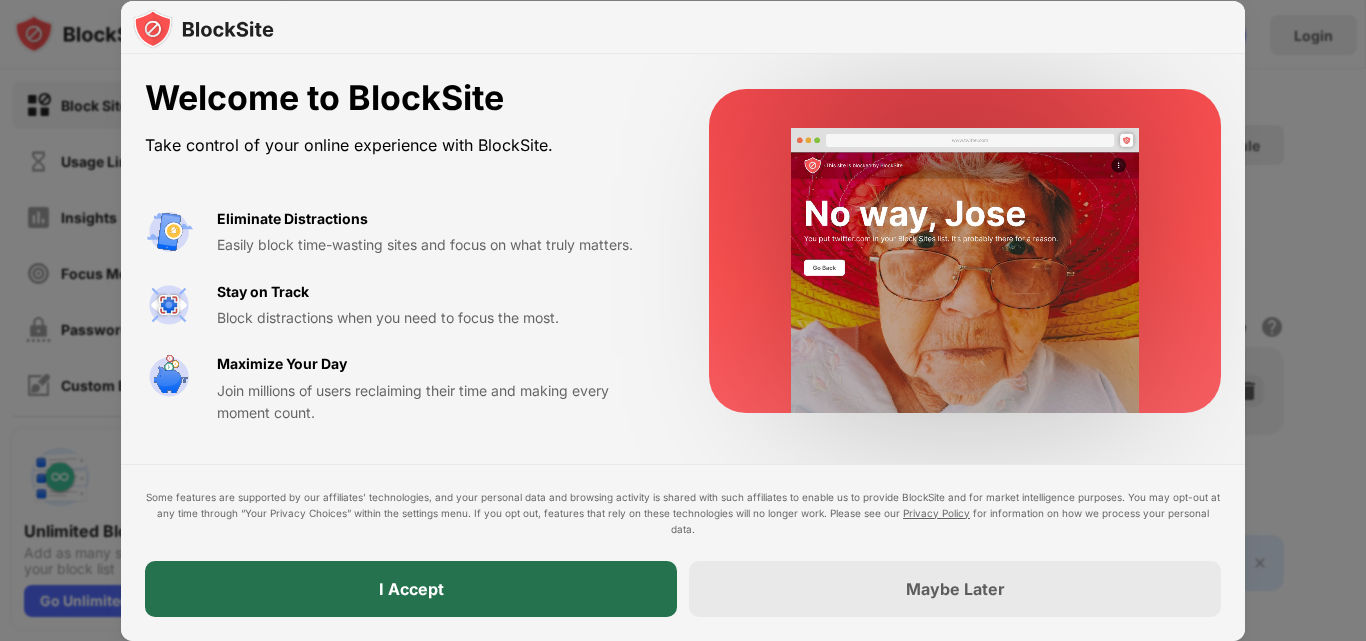 click on "I Accept" at bounding box center [411, 589] 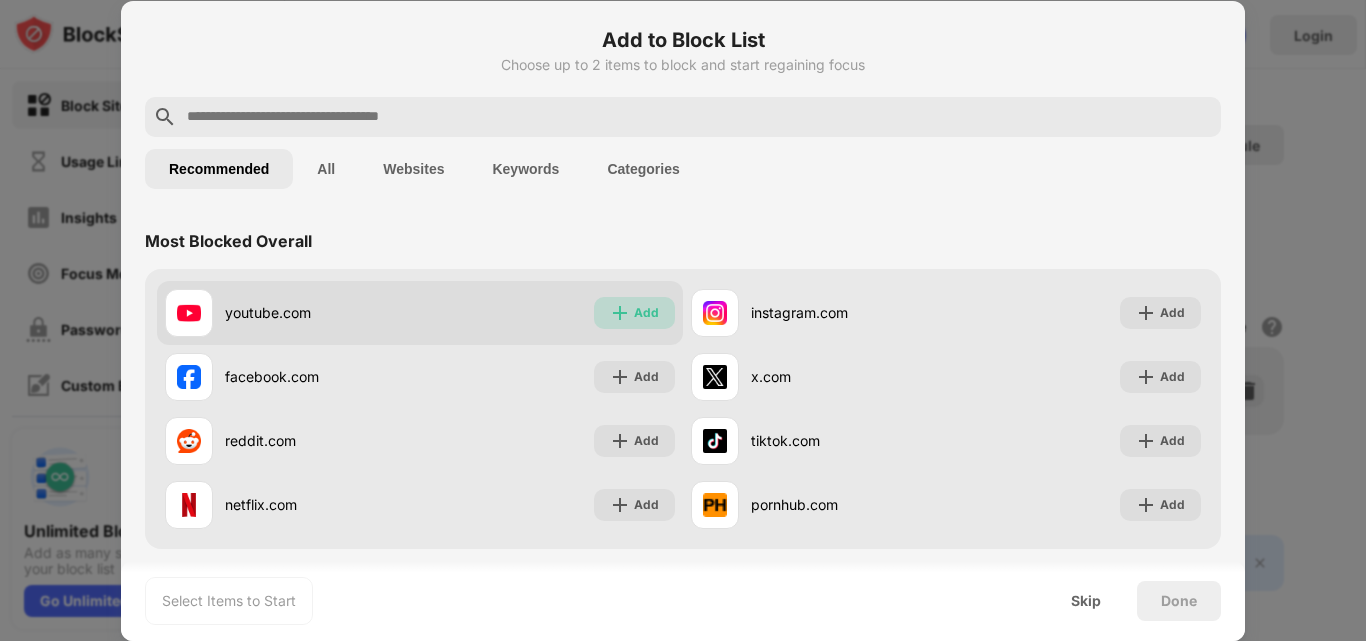 click at bounding box center [620, 313] 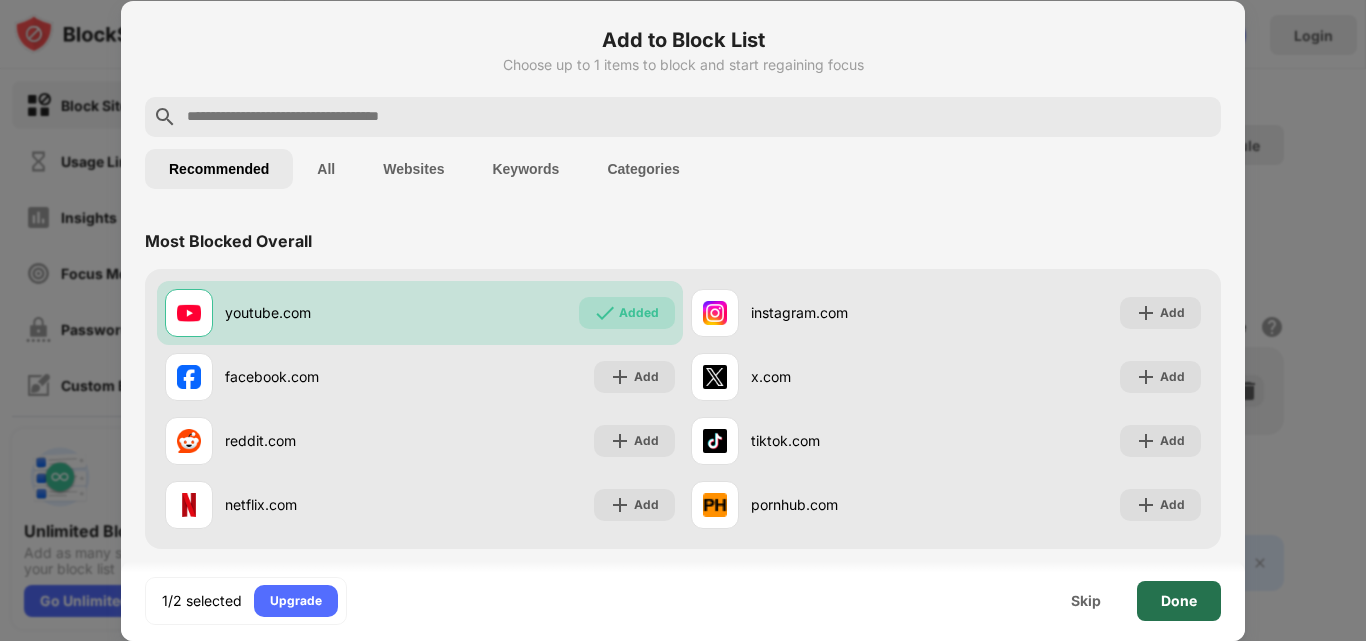 click on "Done" at bounding box center [1179, 601] 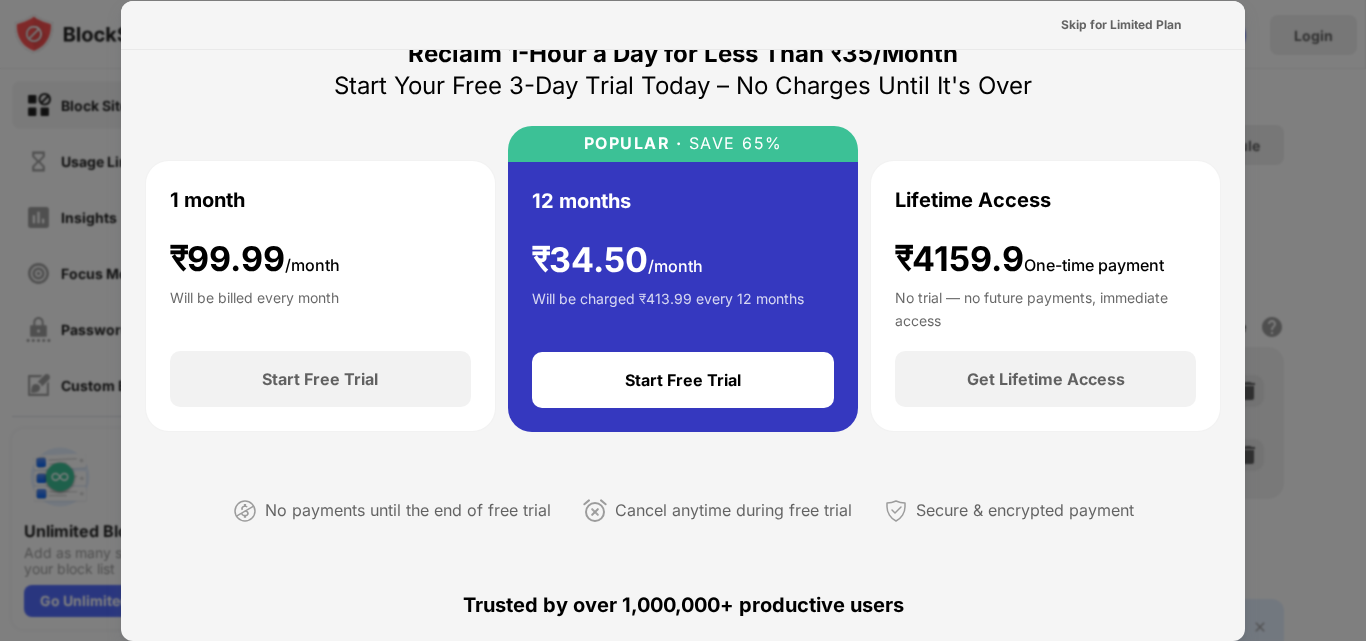 scroll, scrollTop: 0, scrollLeft: 0, axis: both 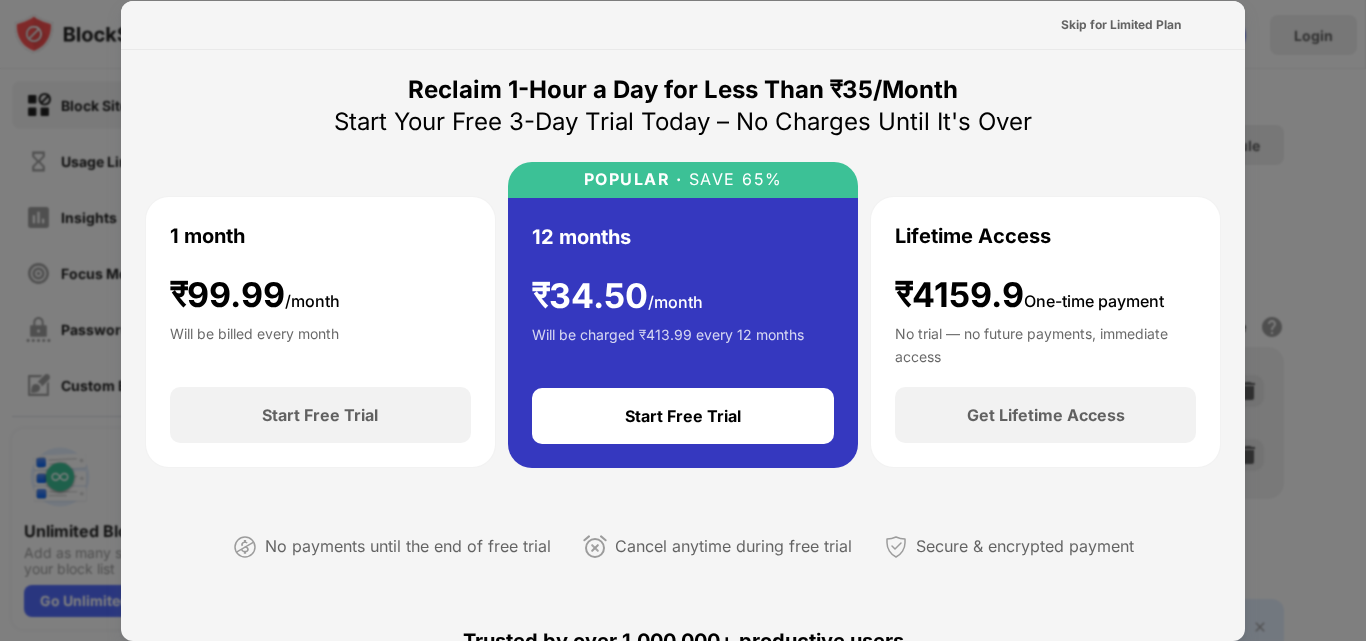 click at bounding box center [683, 320] 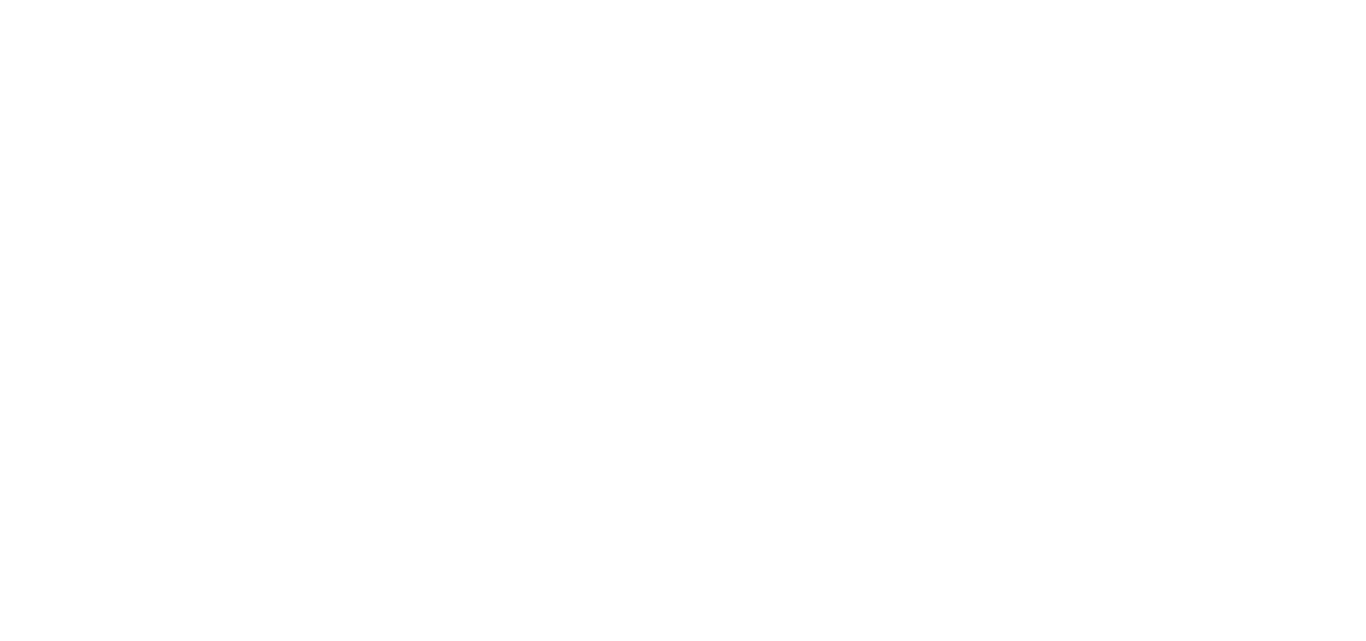 scroll, scrollTop: 0, scrollLeft: 0, axis: both 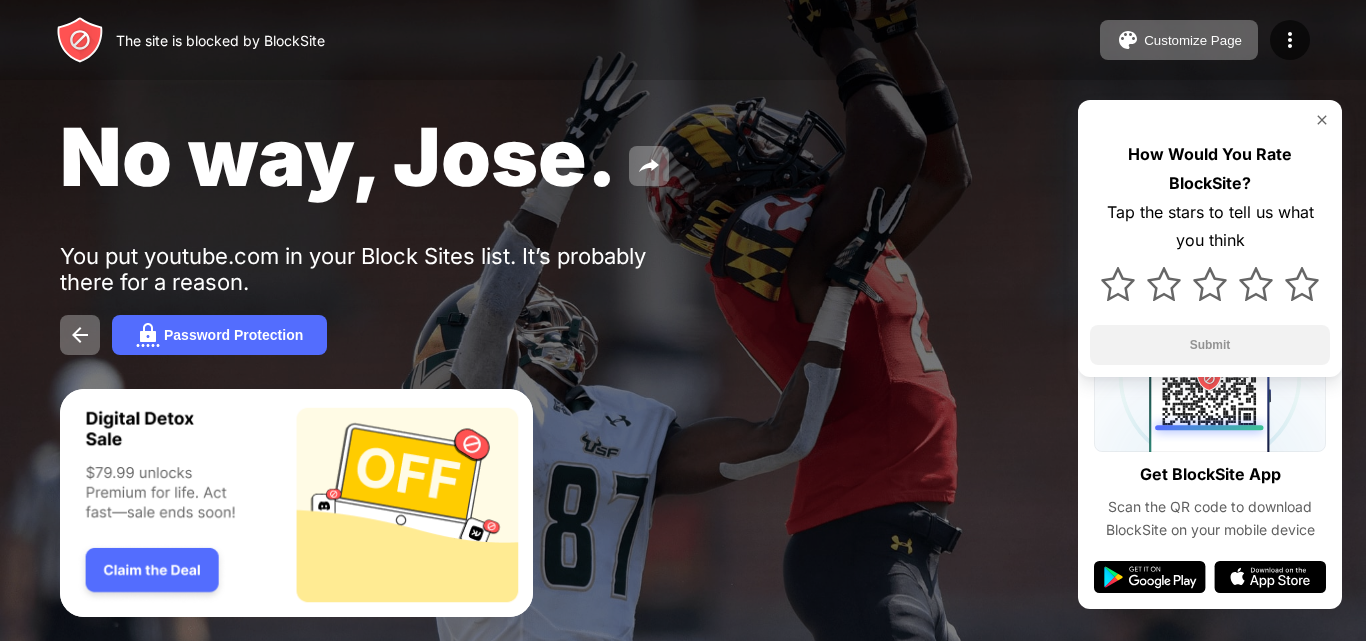 click on "No way, Jose. You put youtube.com in your Block Sites list. It’s probably there for a reason. Password Protection How Would You Rate BlockSite? Tap the stars to tell us what you think Submit" at bounding box center (683, 231) 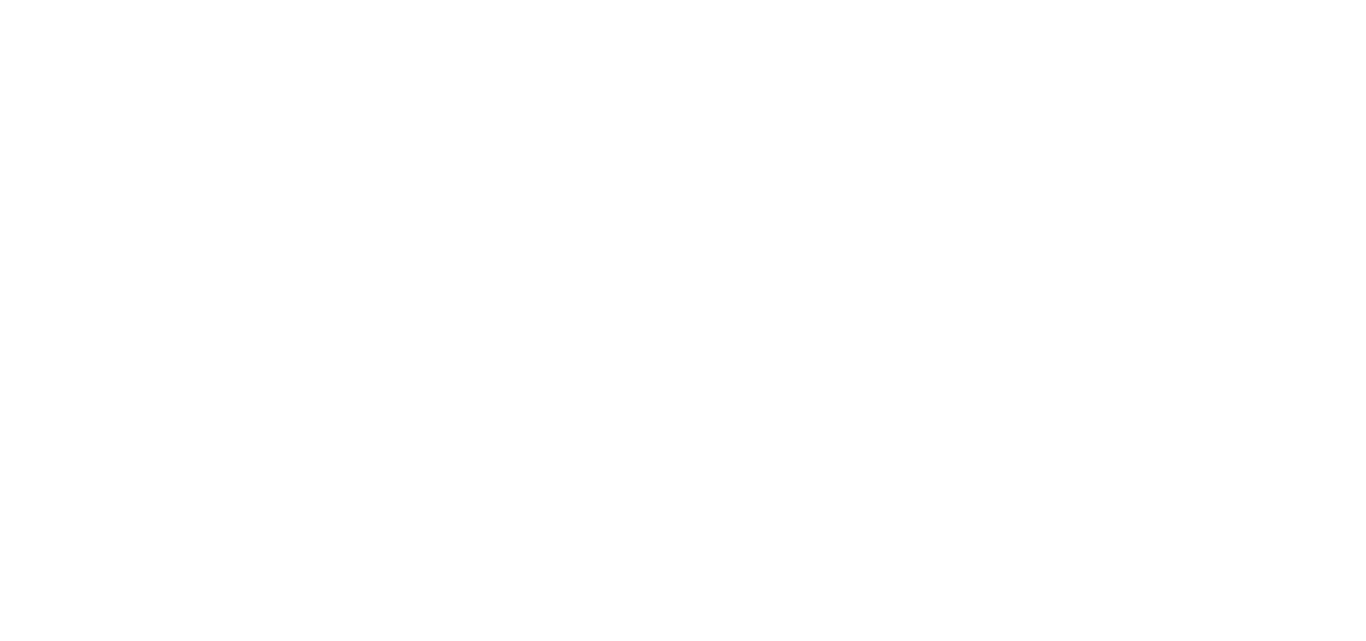 scroll, scrollTop: 0, scrollLeft: 0, axis: both 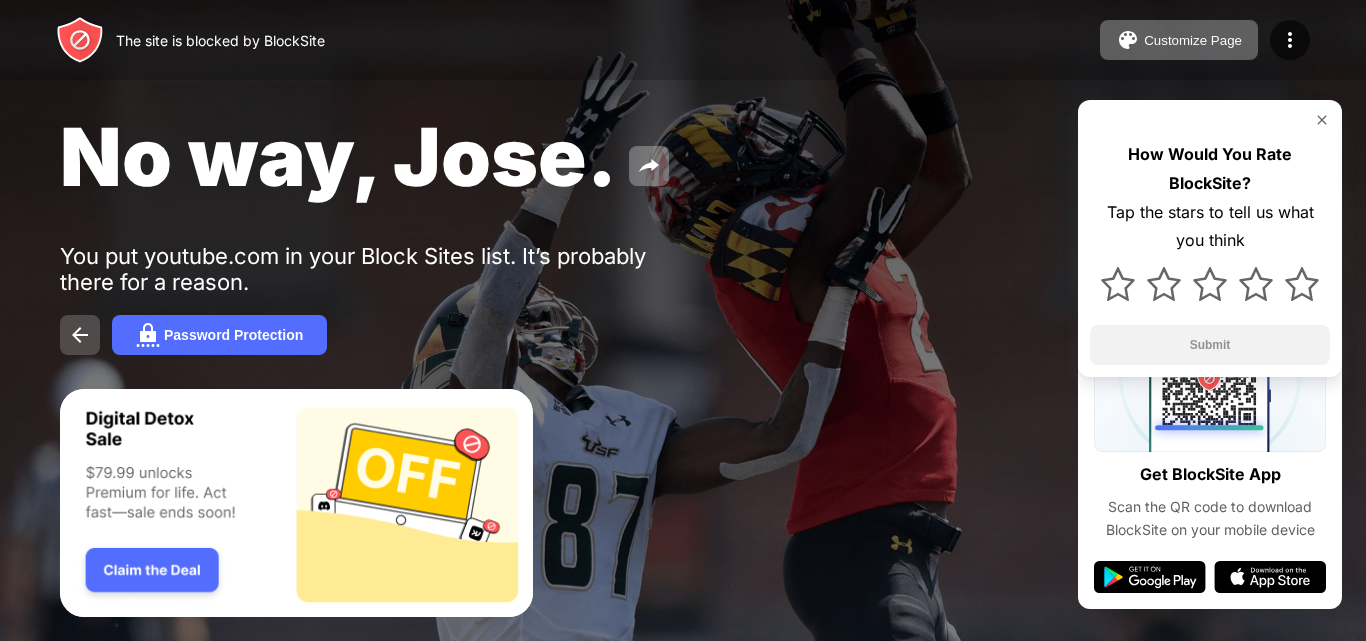 click at bounding box center [80, 335] 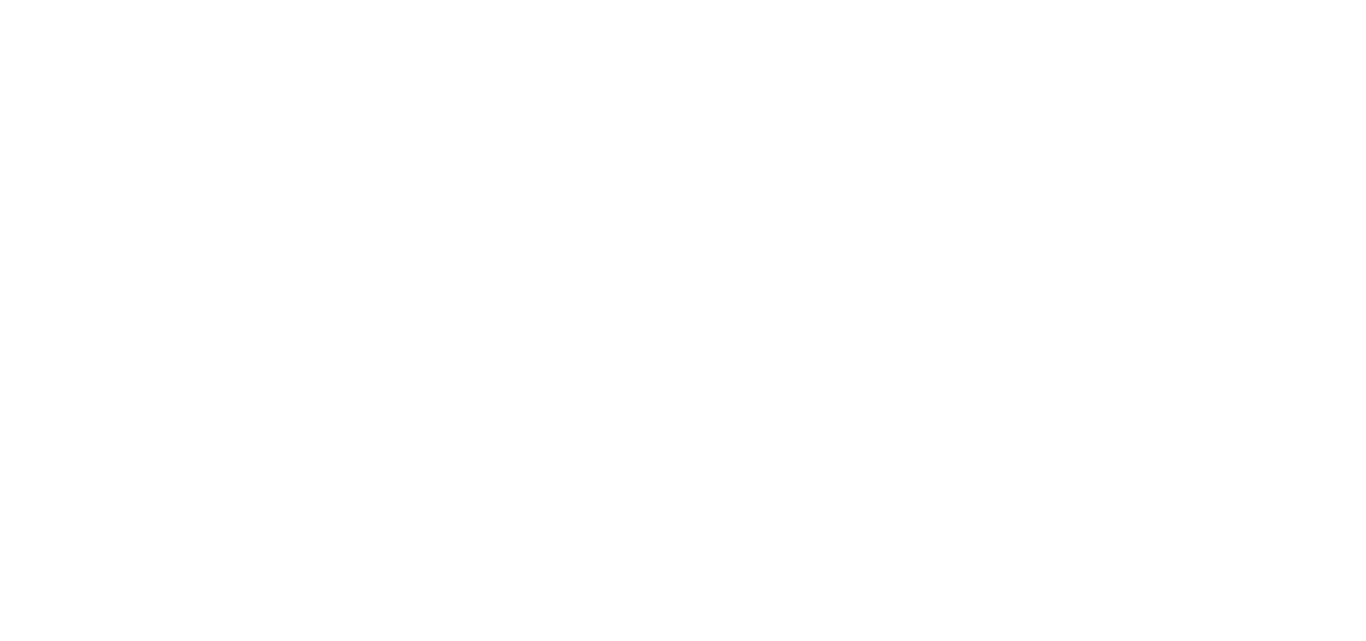scroll, scrollTop: 0, scrollLeft: 0, axis: both 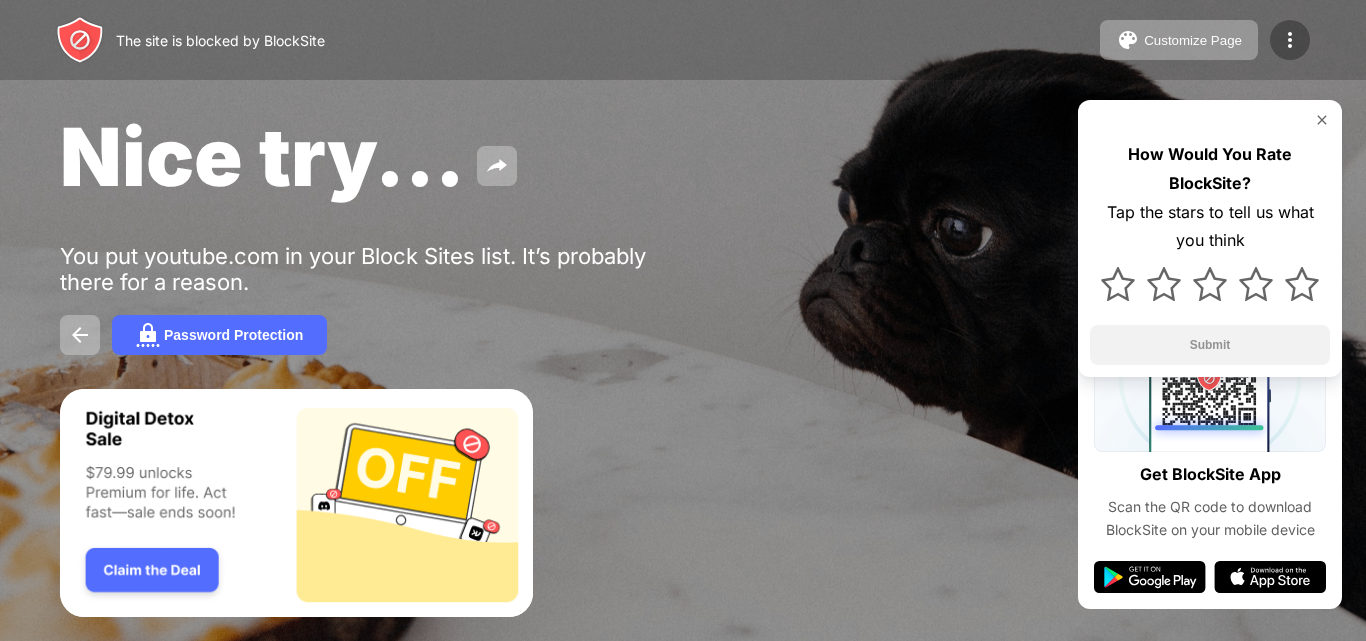 click at bounding box center [1290, 40] 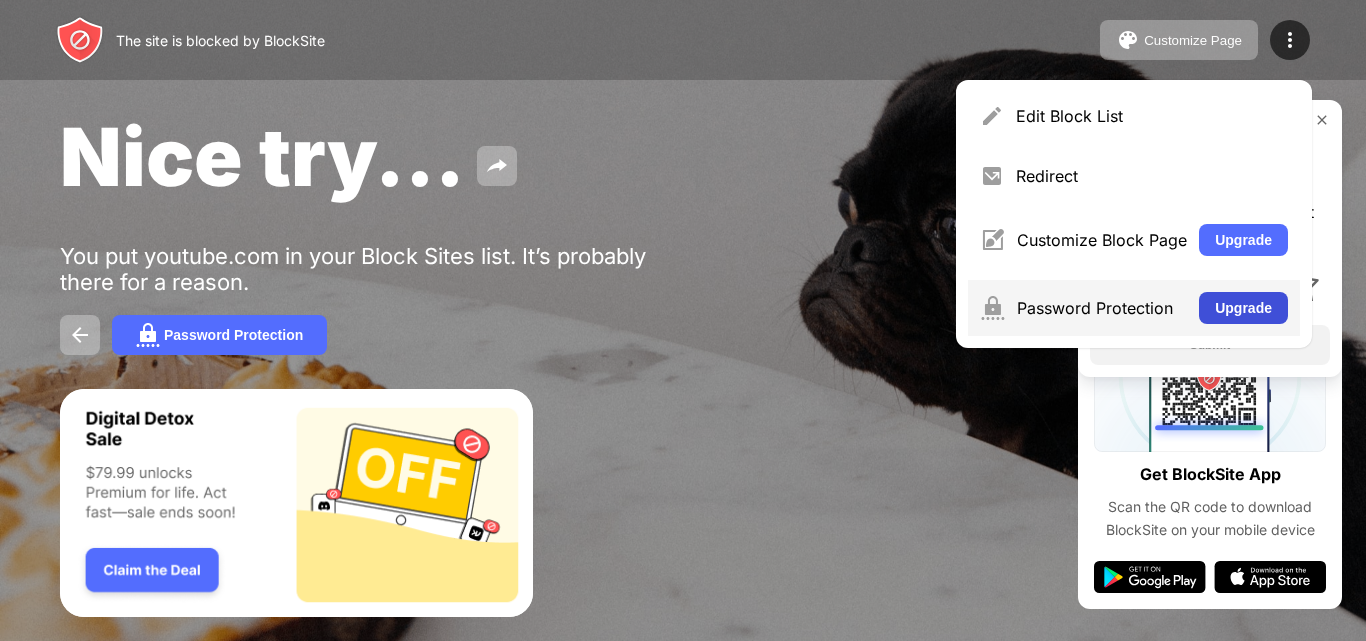 click on "Upgrade" at bounding box center [1243, 308] 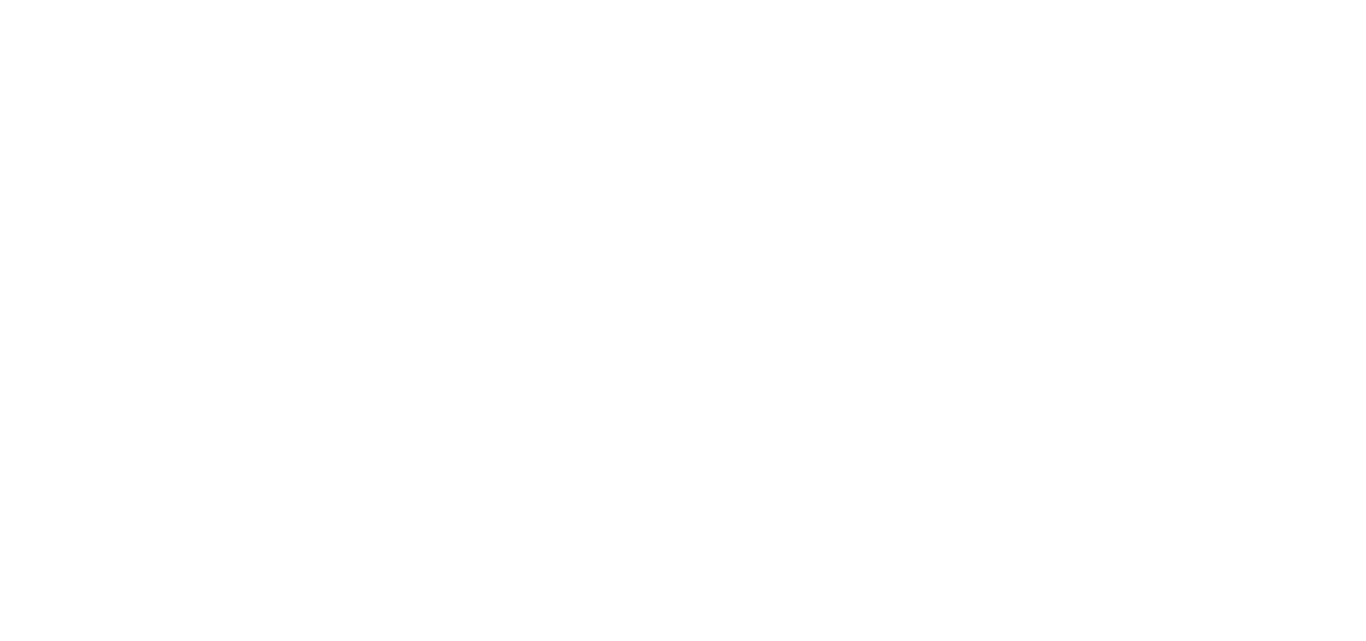 scroll, scrollTop: 0, scrollLeft: 0, axis: both 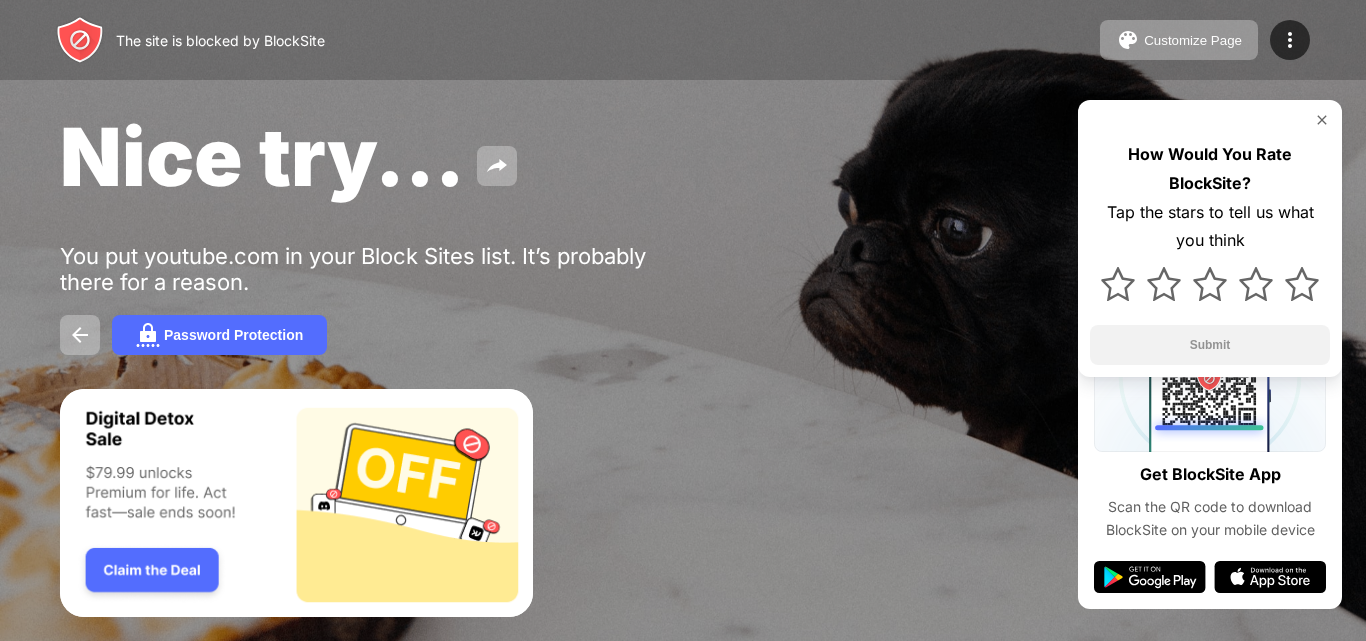 click on "Nice try..." at bounding box center (558, 156) 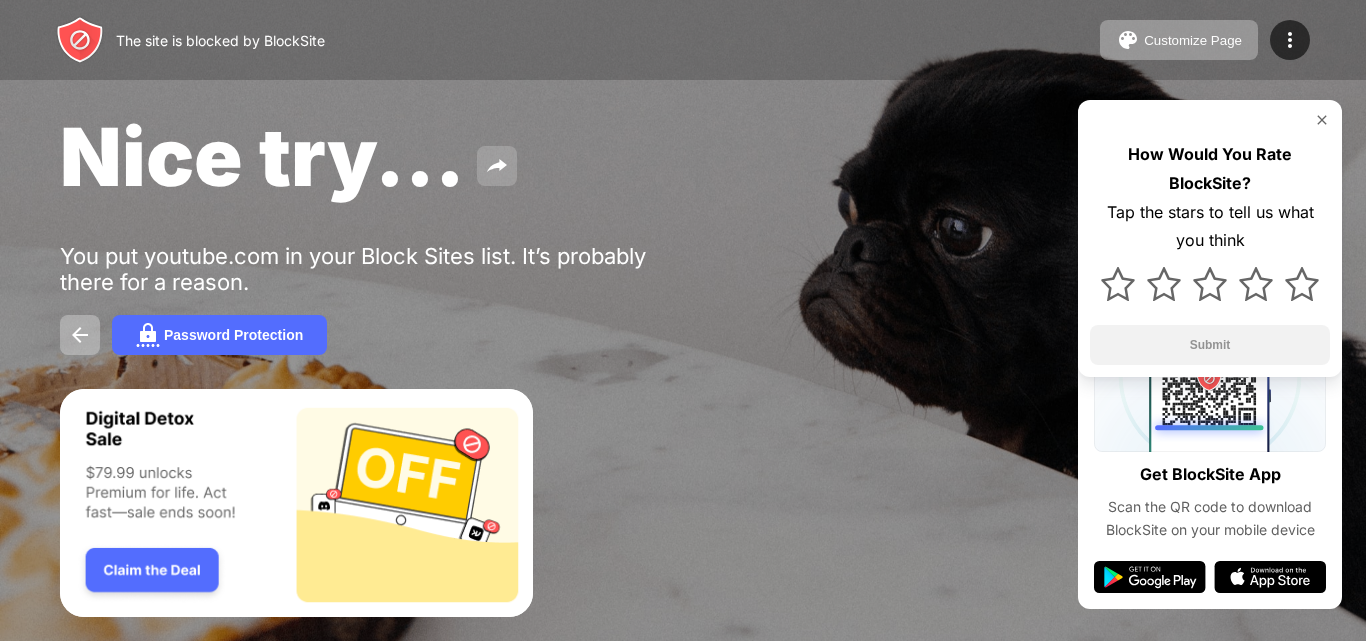 click at bounding box center [497, 166] 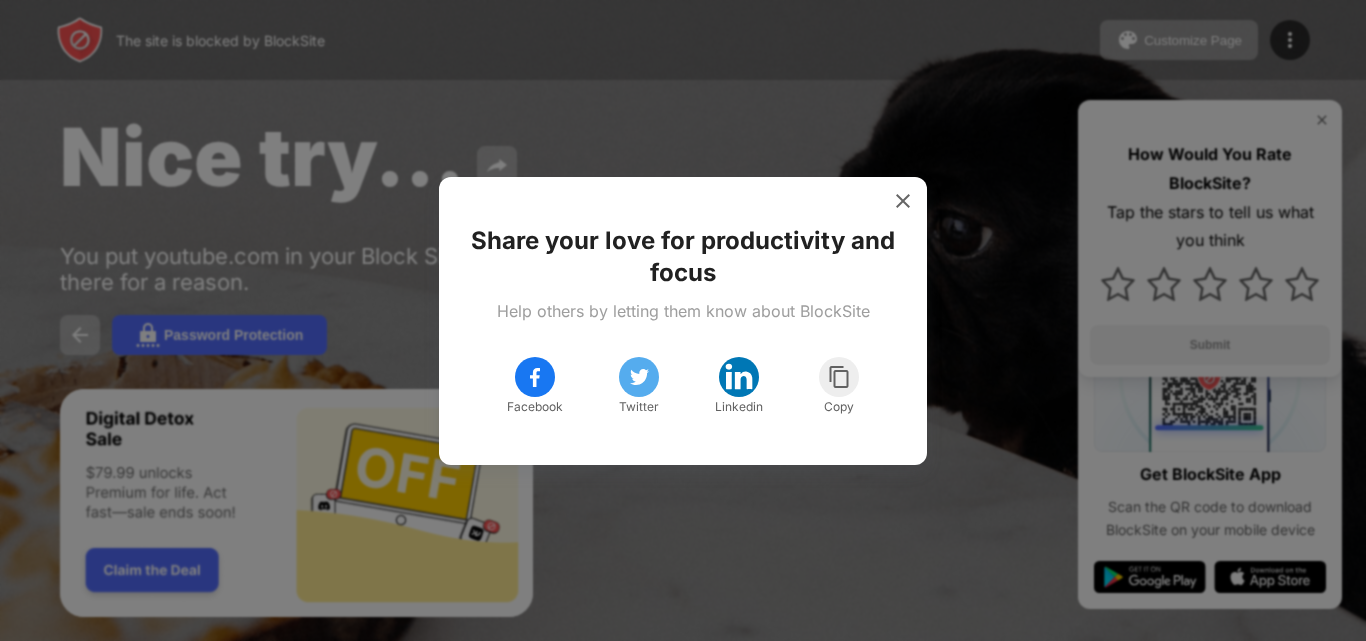 click at bounding box center (535, 377) 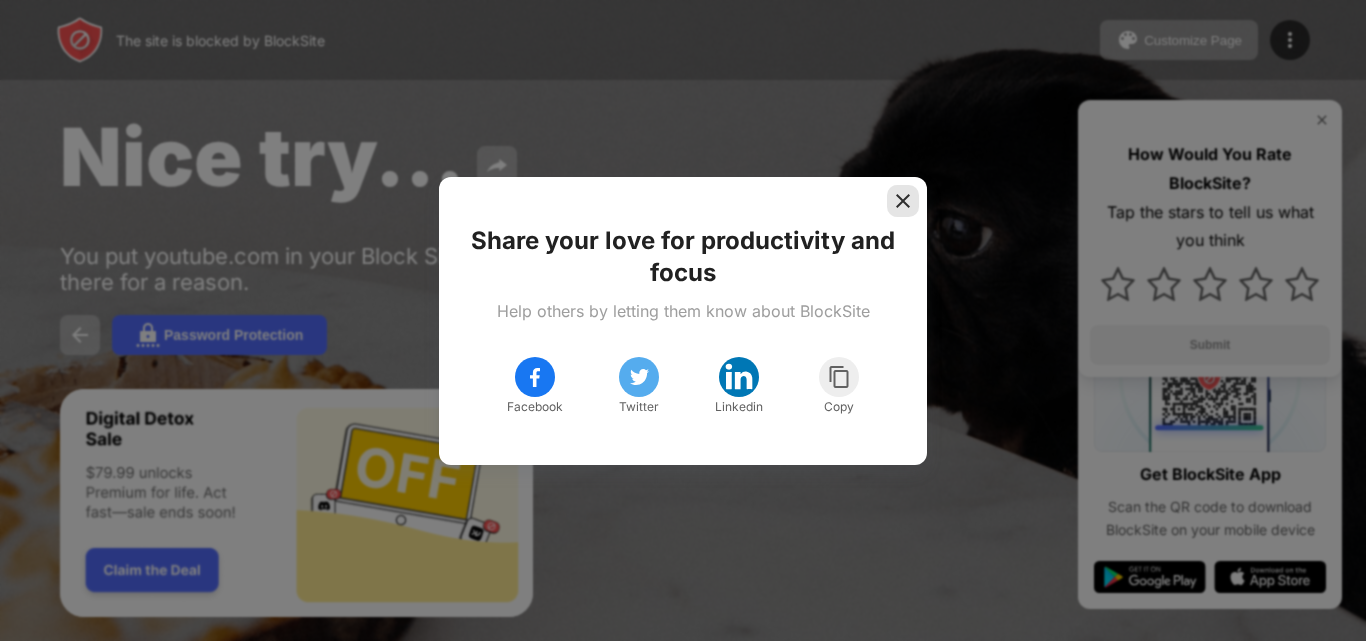 click at bounding box center (903, 201) 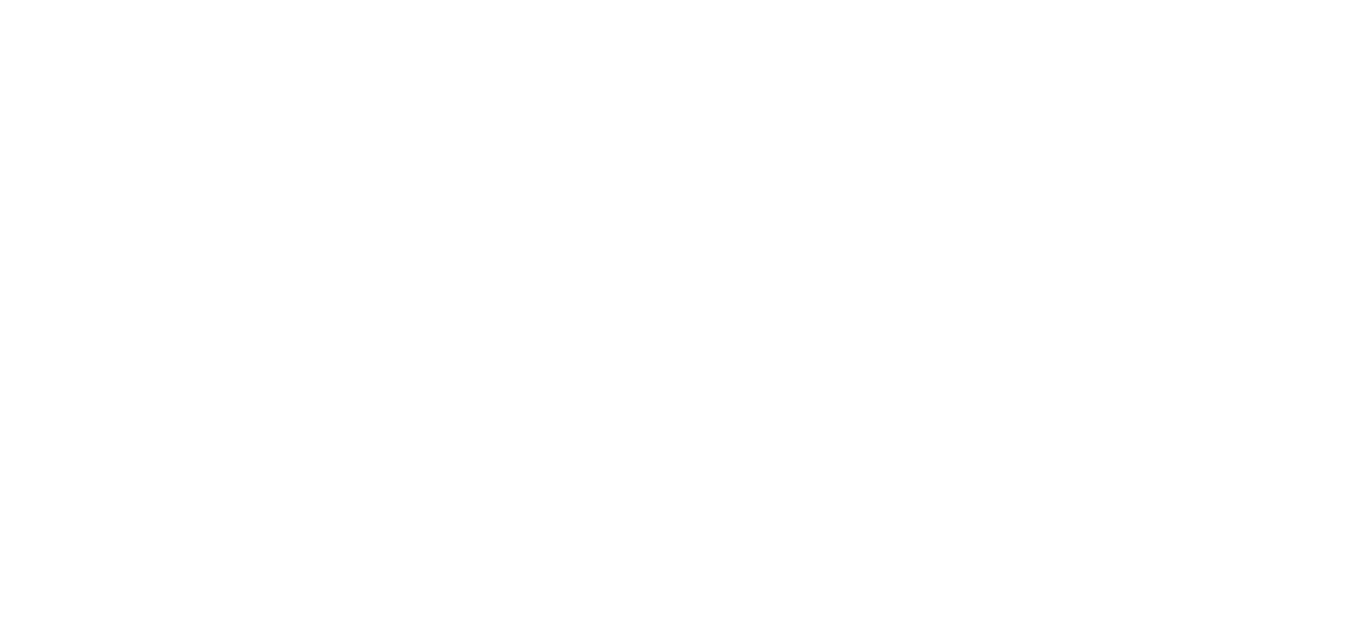 scroll, scrollTop: 0, scrollLeft: 0, axis: both 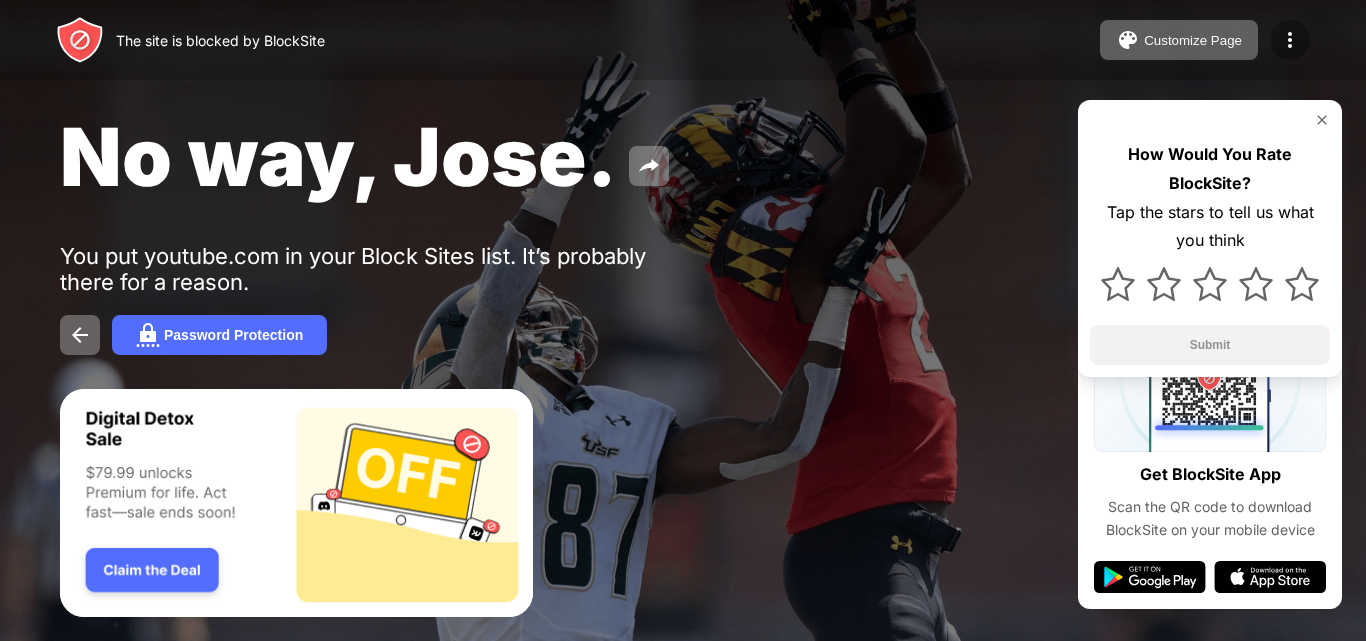 click at bounding box center [1290, 40] 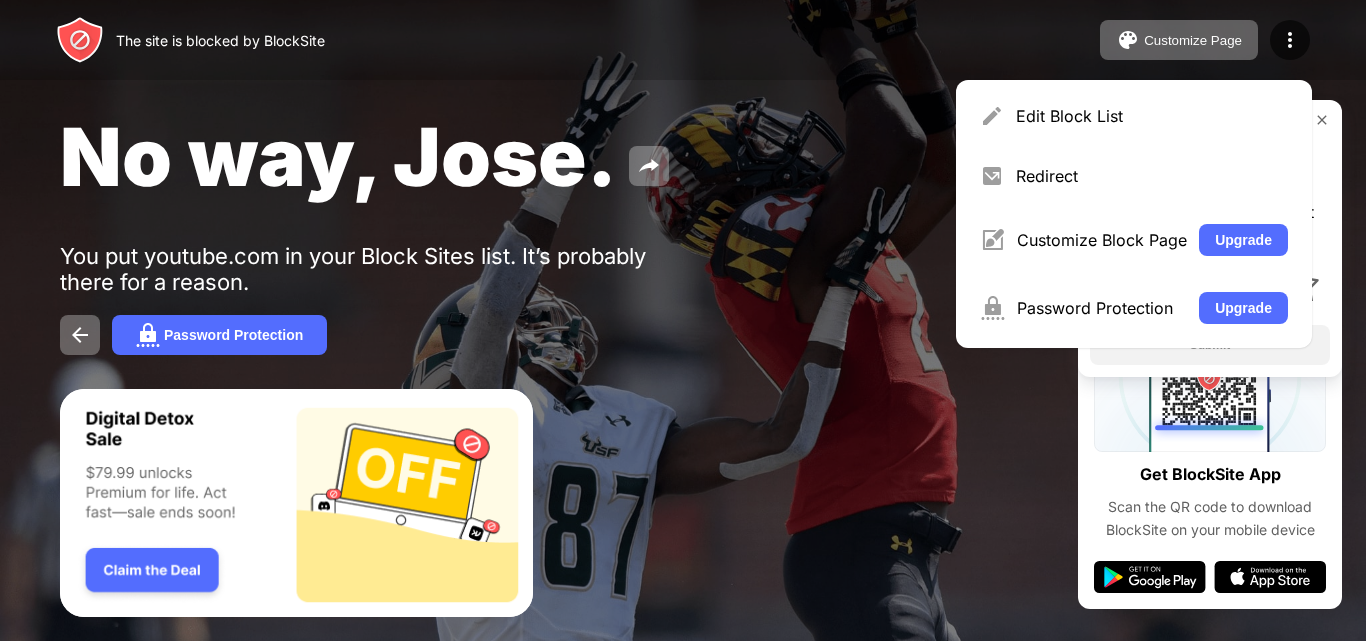 click on "The site is blocked by BlockSite Customize Page Edit Block List Redirect Customize Block Page Upgrade Password Protection Upgrade" at bounding box center [683, 40] 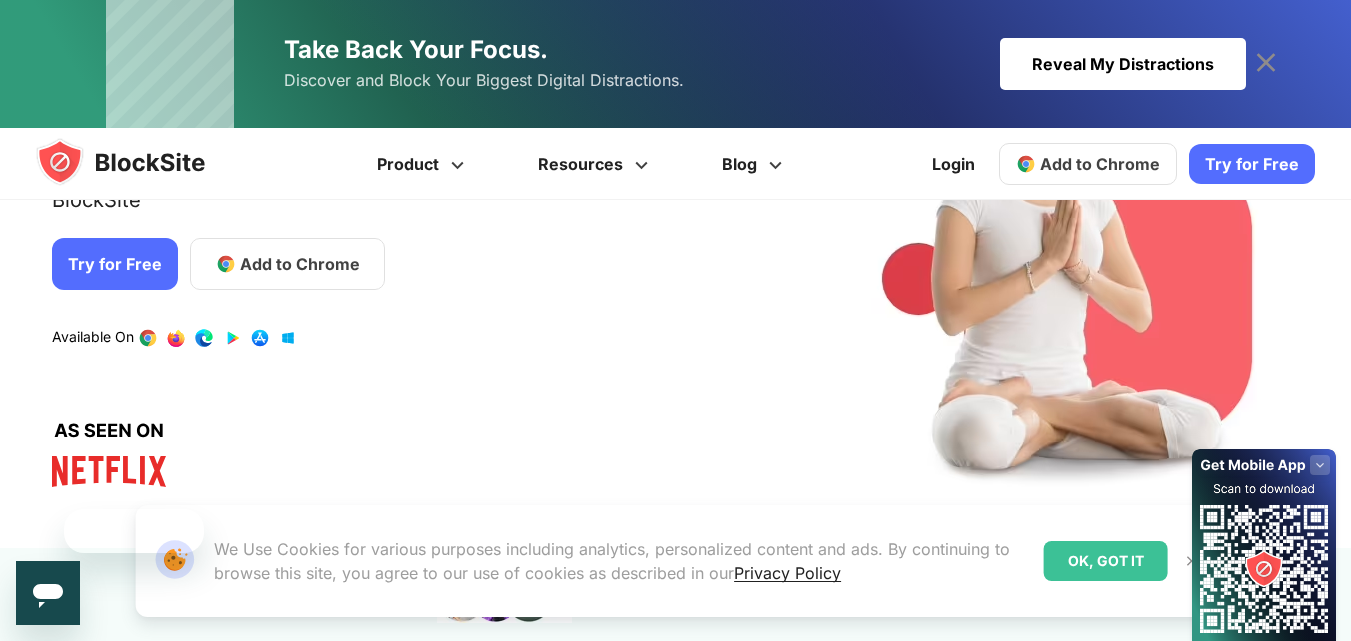scroll, scrollTop: 300, scrollLeft: 0, axis: vertical 